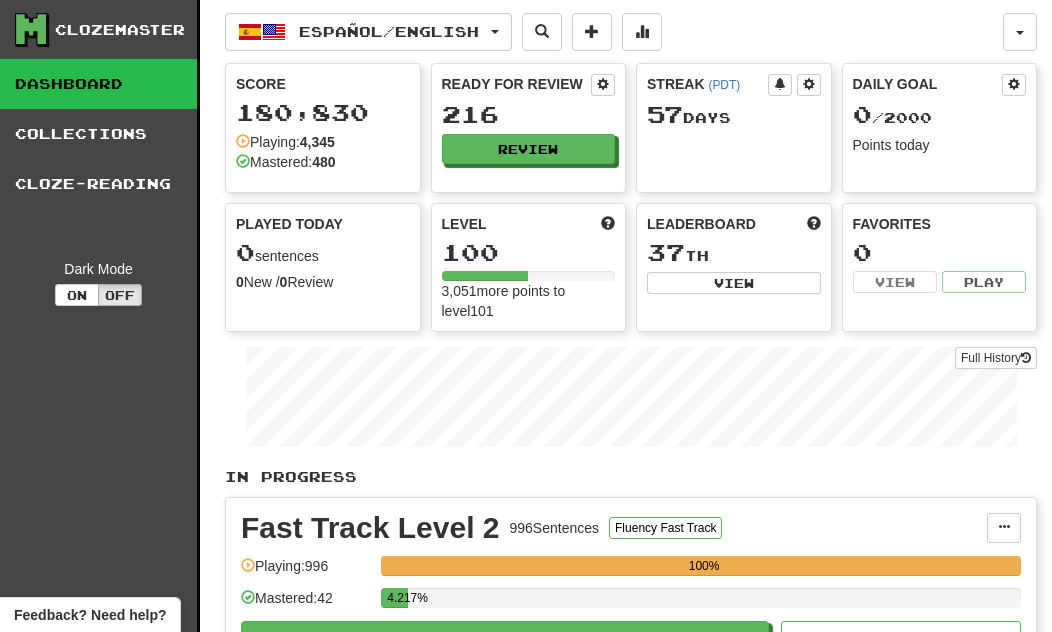scroll, scrollTop: 0, scrollLeft: 0, axis: both 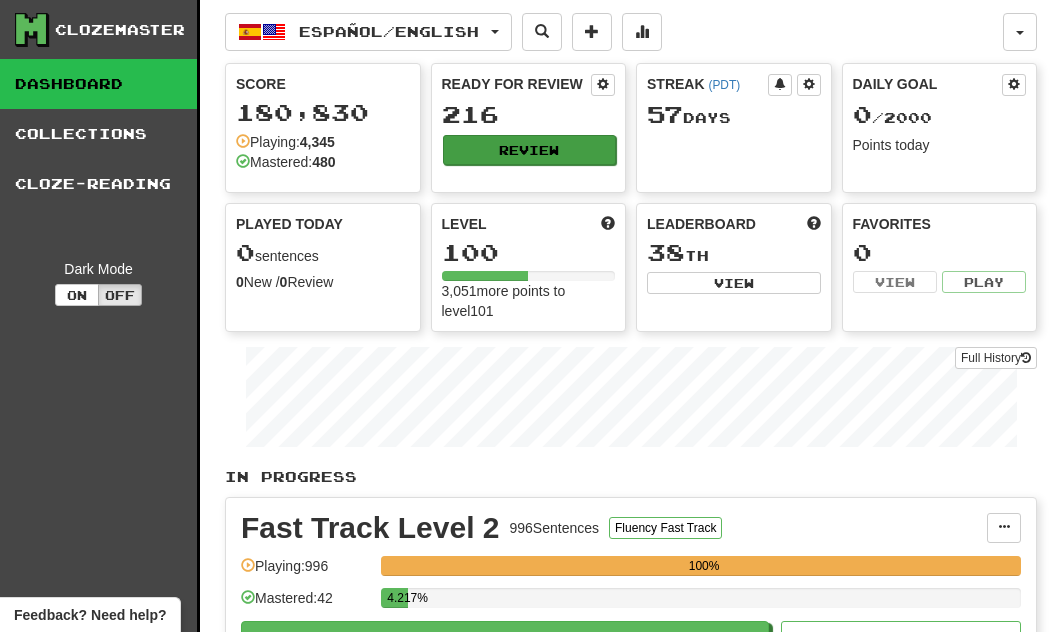 click on "Review" at bounding box center [530, 150] 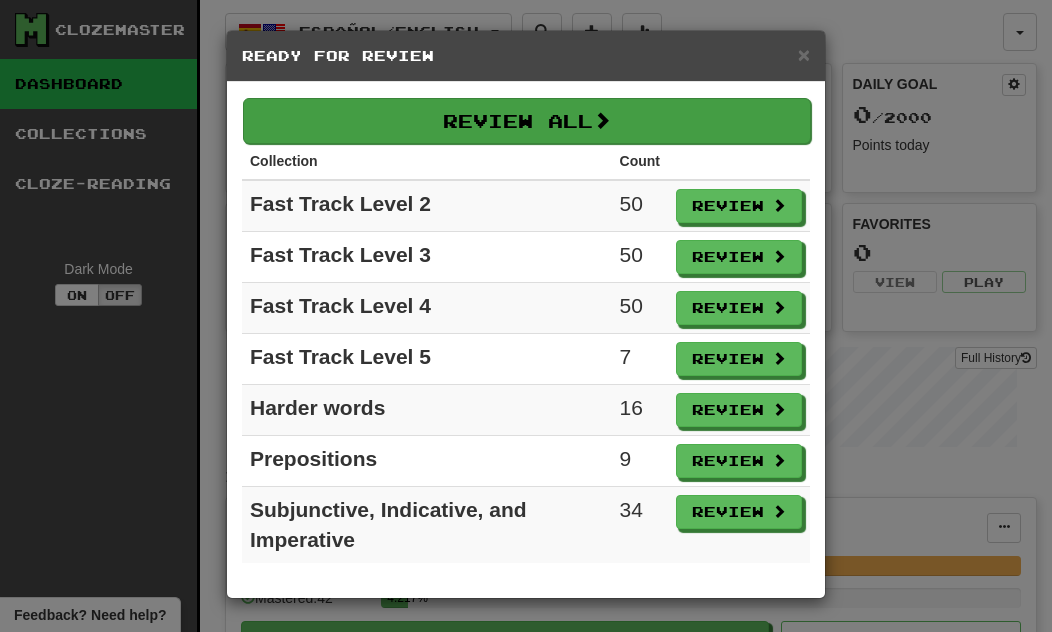 click on "Review All" at bounding box center (527, 121) 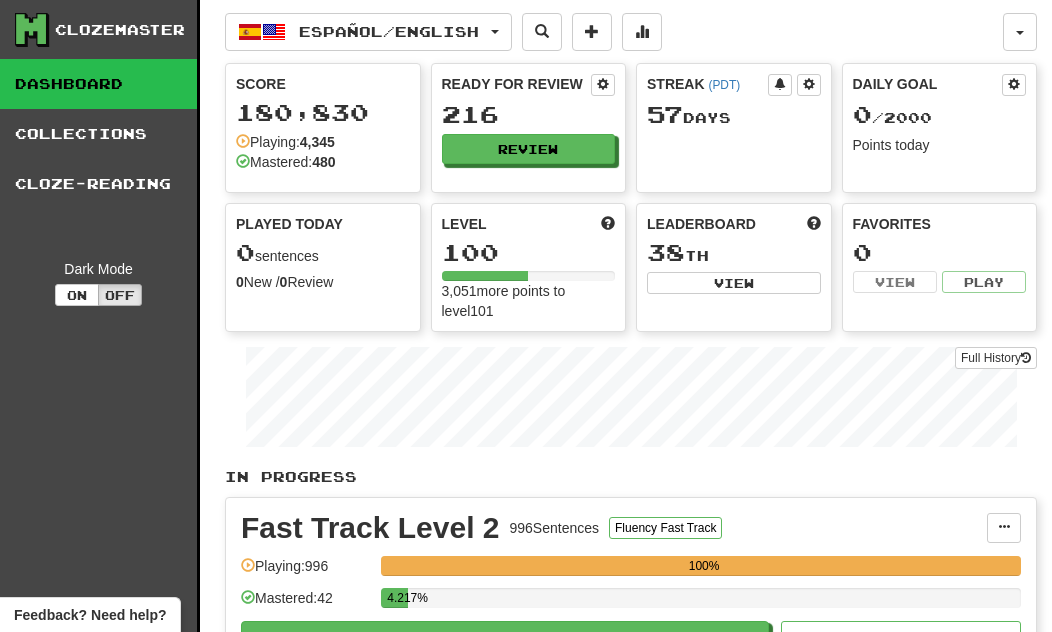 select on "**" 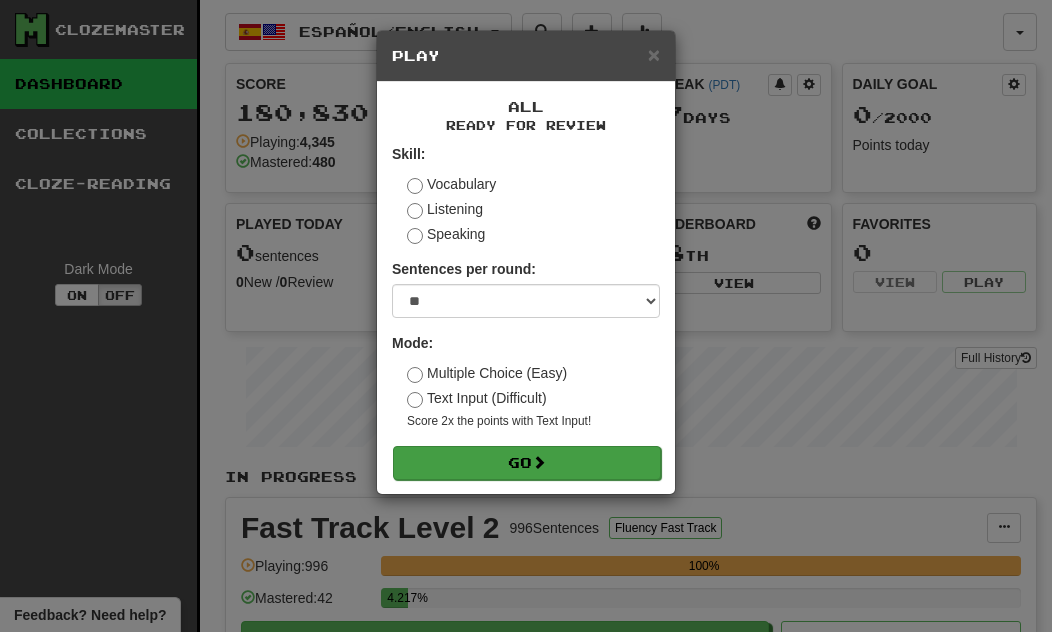 click on "Go" at bounding box center (527, 463) 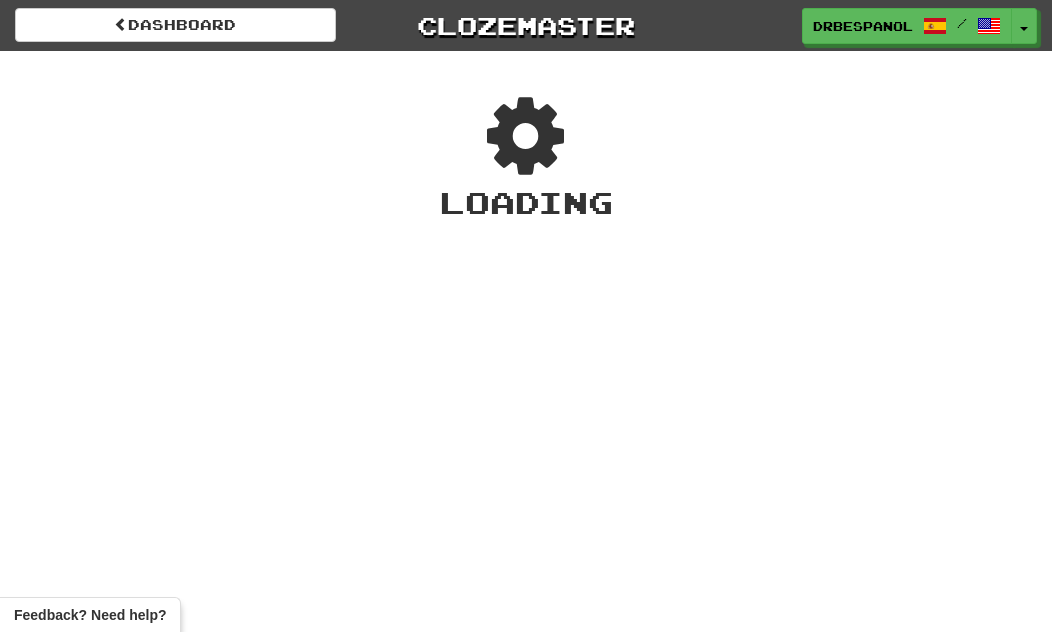 scroll, scrollTop: 0, scrollLeft: 0, axis: both 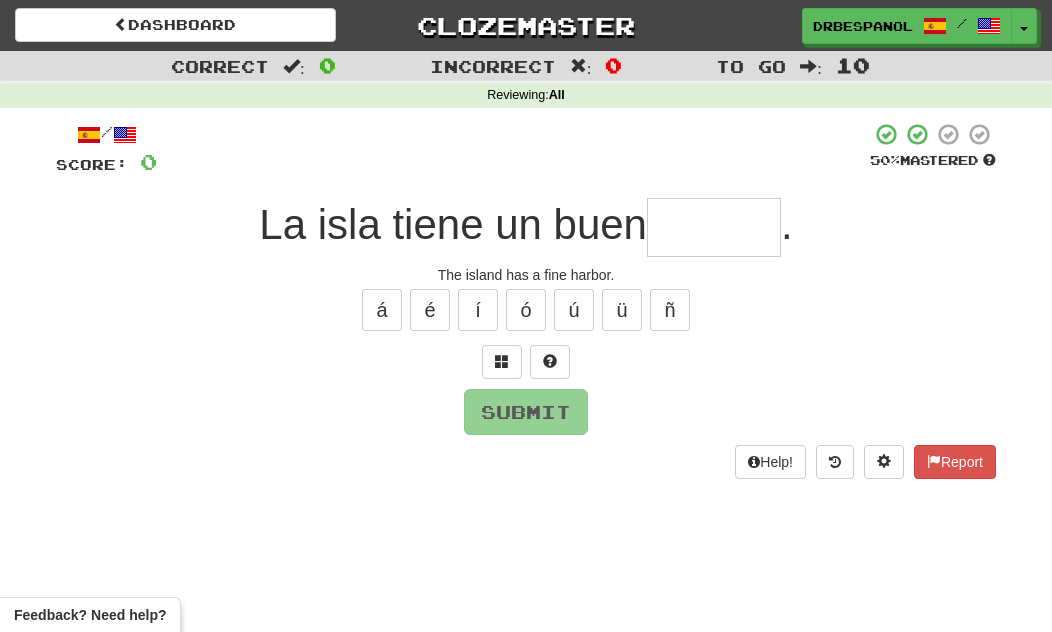 type on "*" 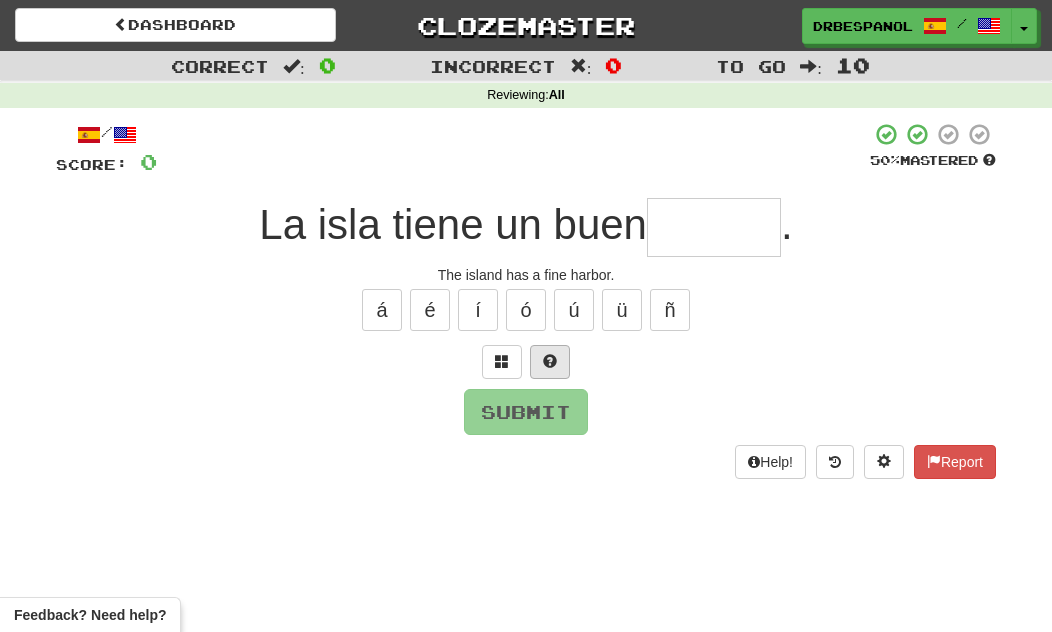 click at bounding box center [550, 362] 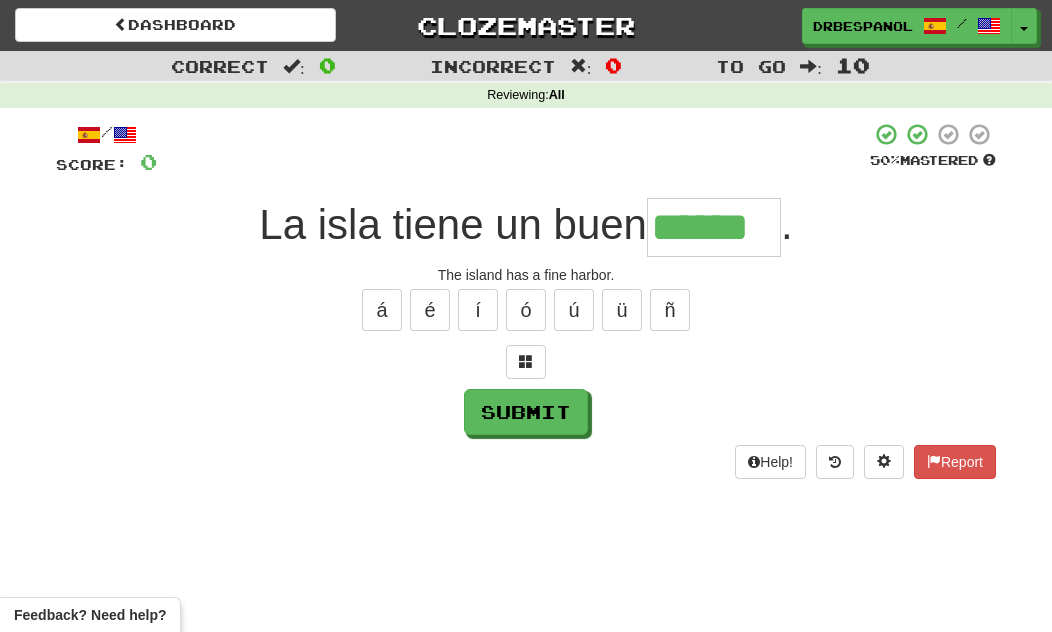 type on "******" 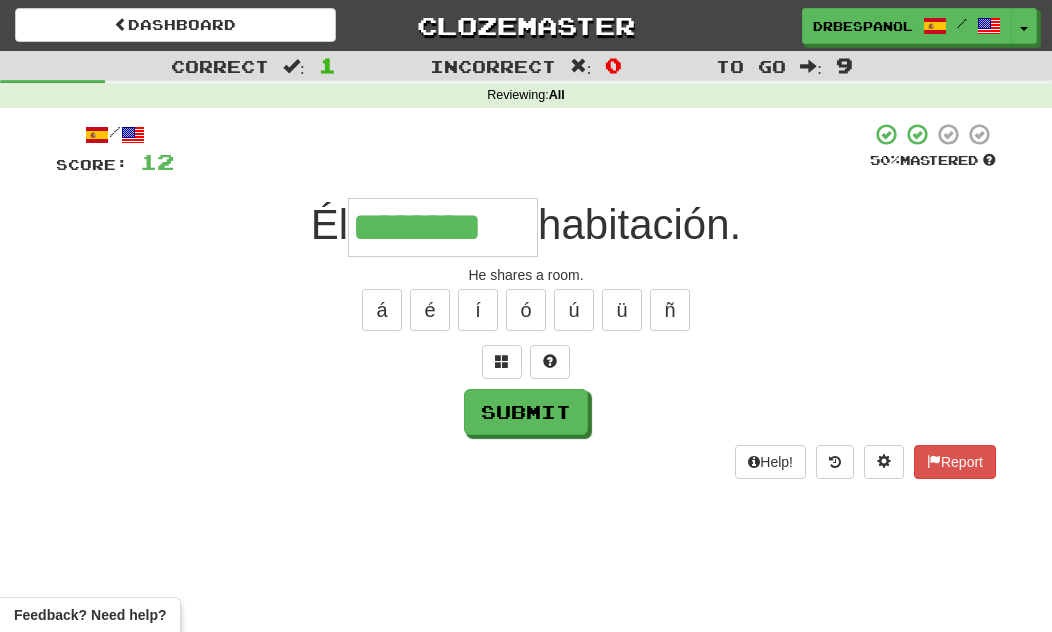 type on "********" 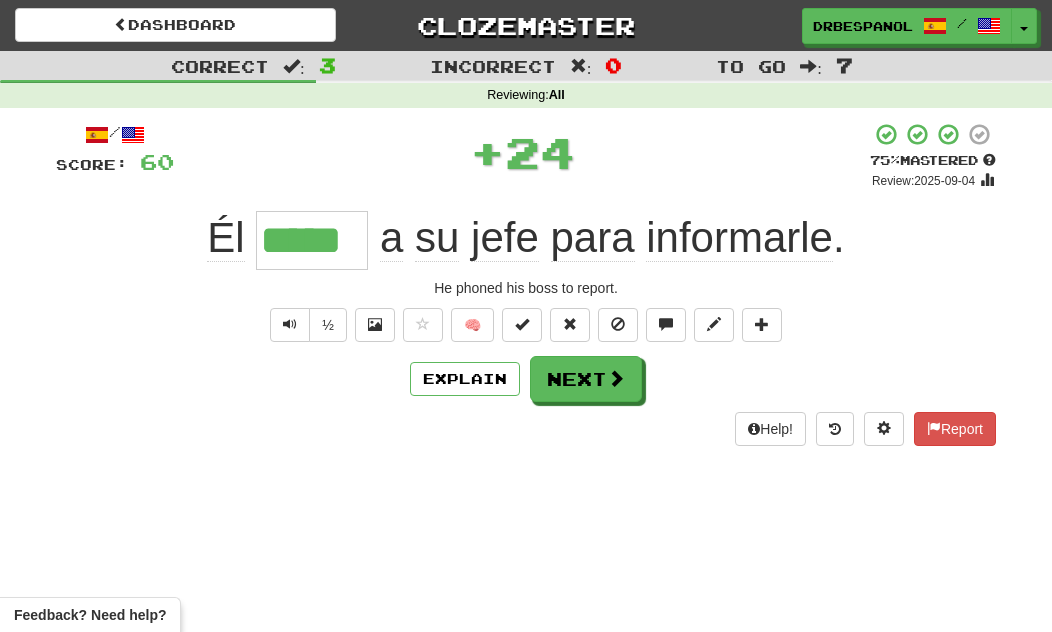 type on "*****" 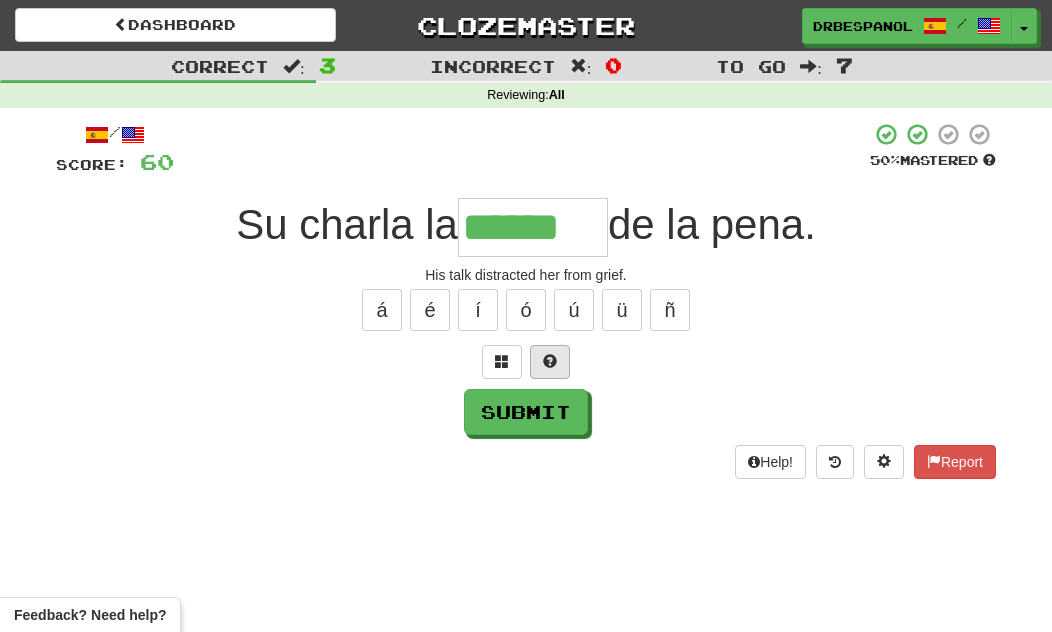 click at bounding box center (550, 361) 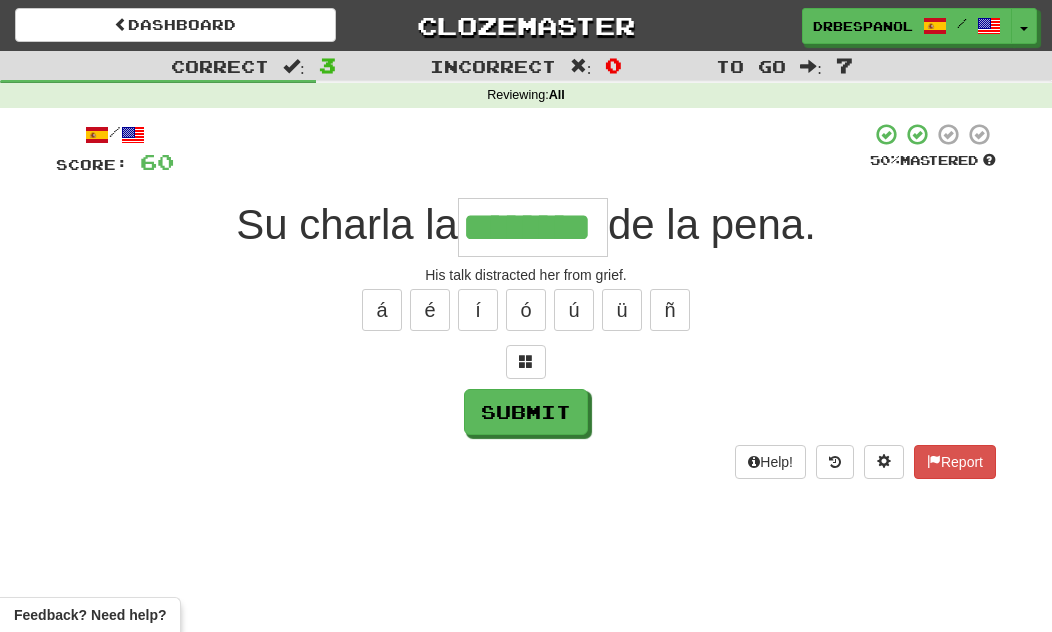 type on "********" 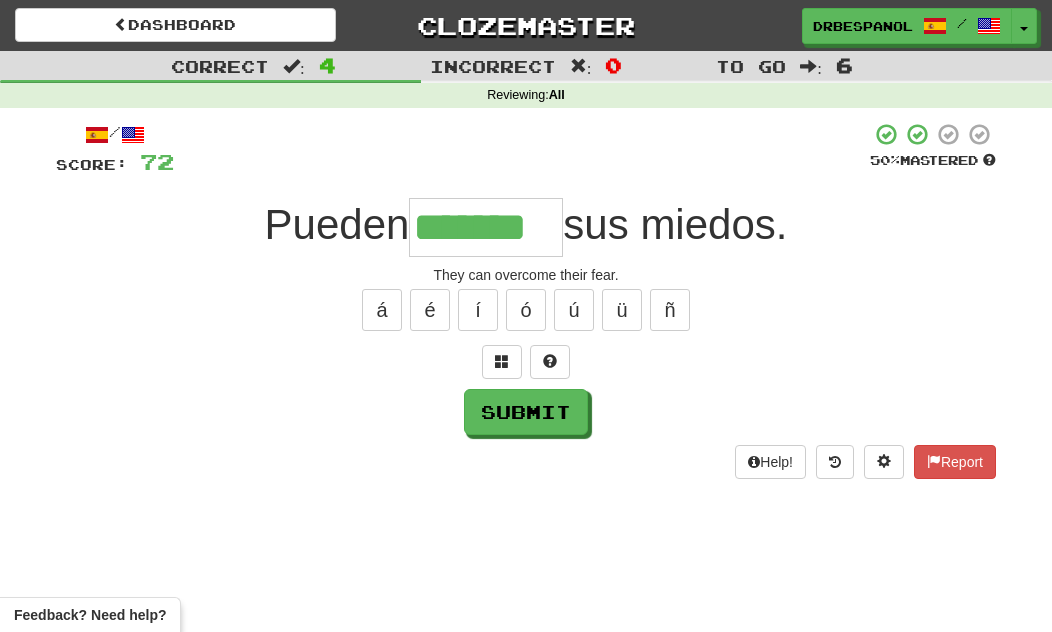 type on "*******" 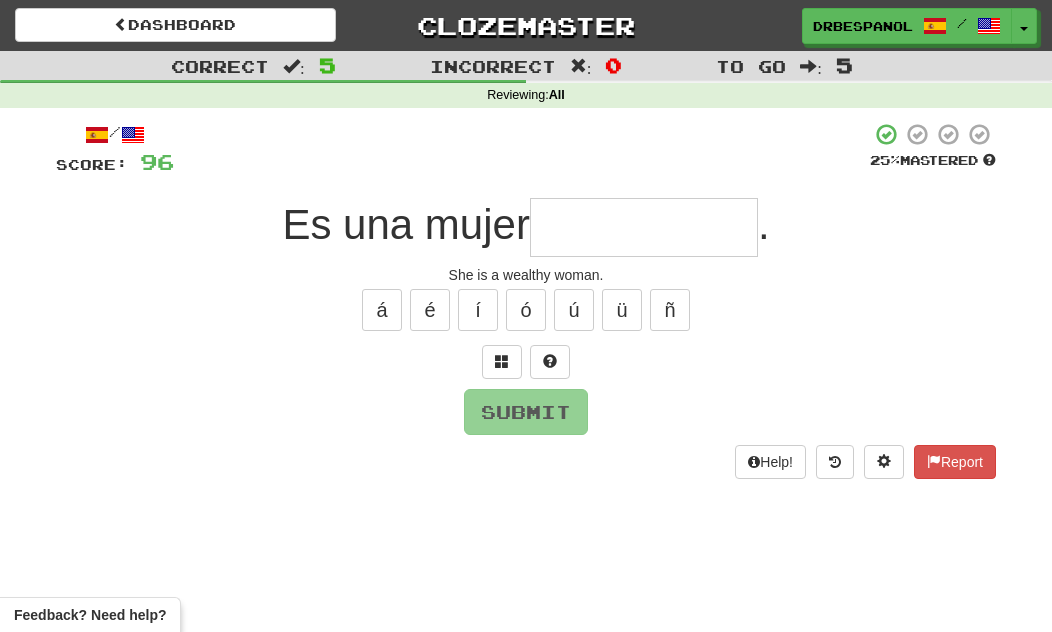 type on "*" 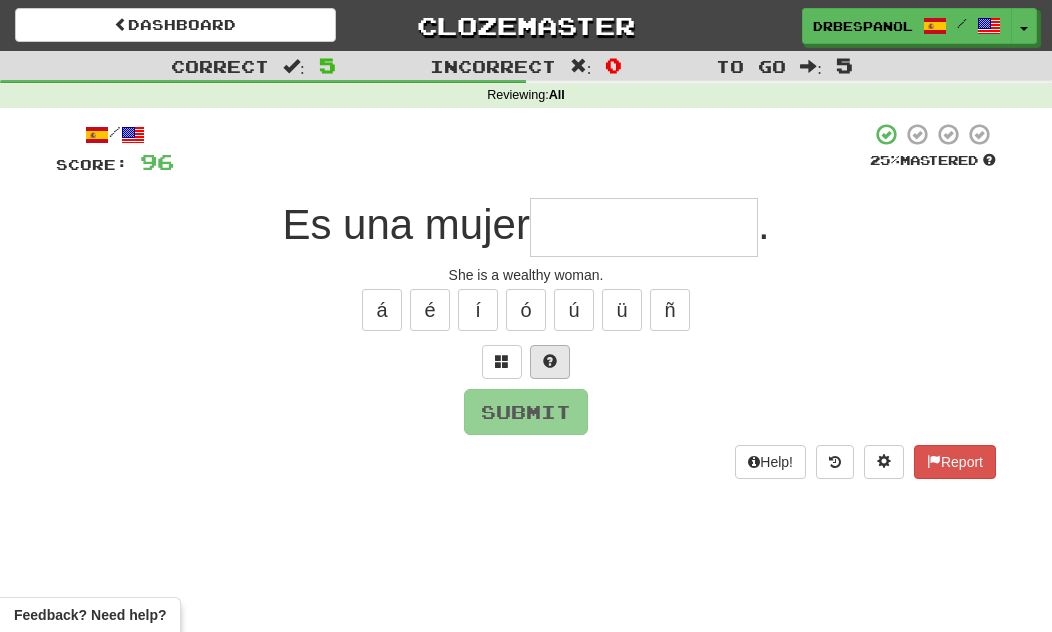 click at bounding box center [550, 361] 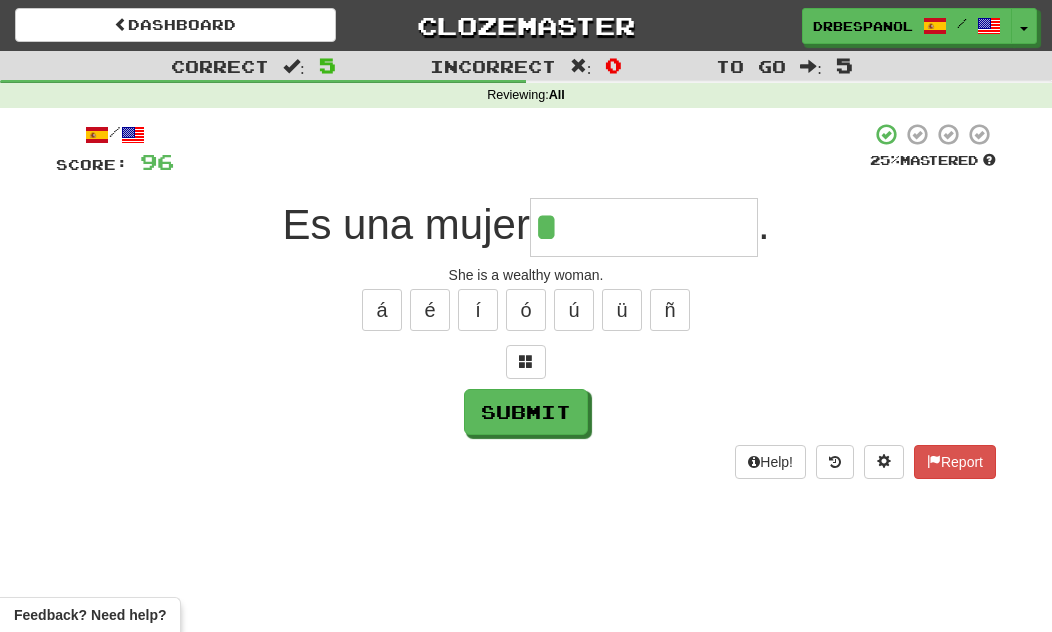 type on "**********" 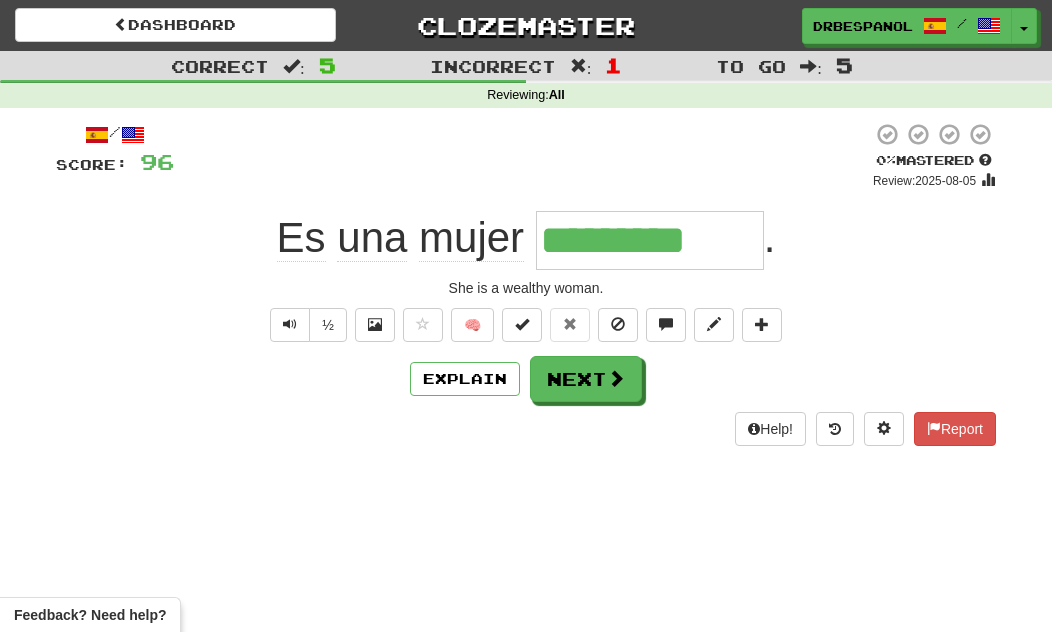 type on "**********" 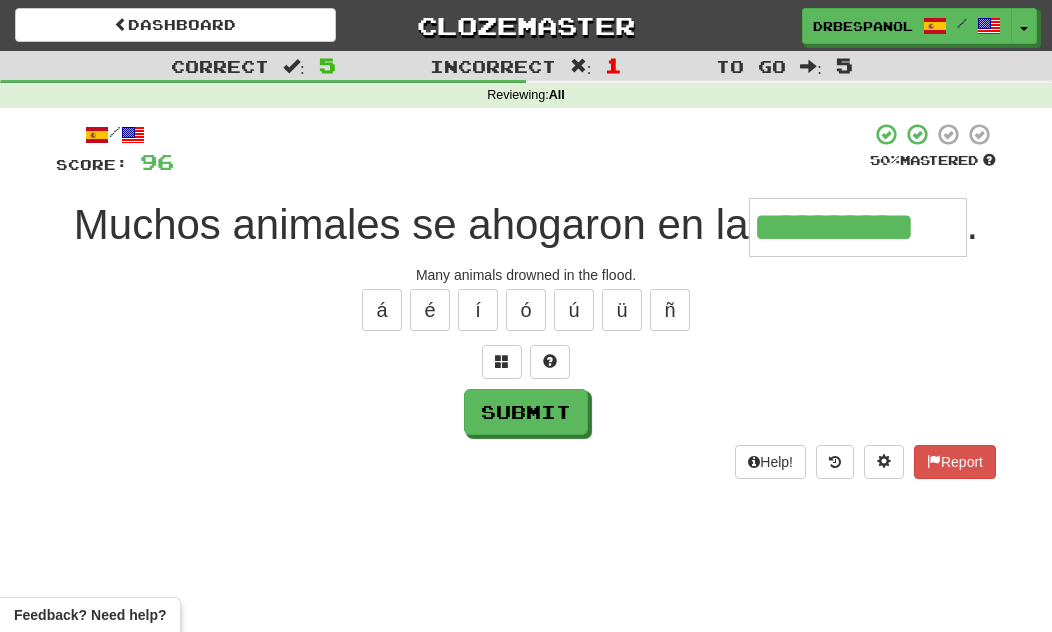 type on "**********" 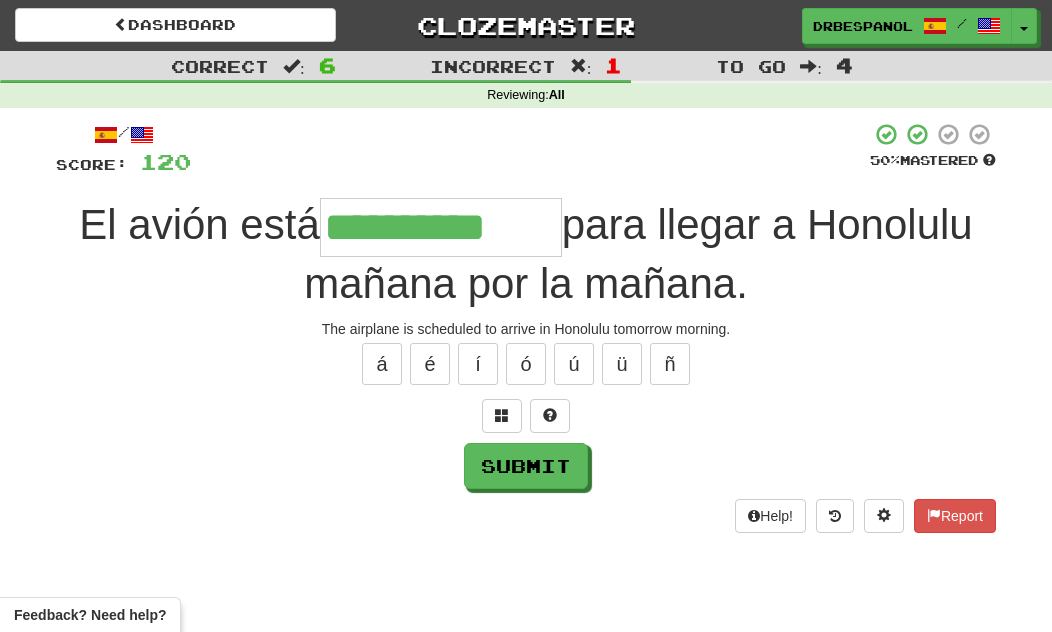 type on "**********" 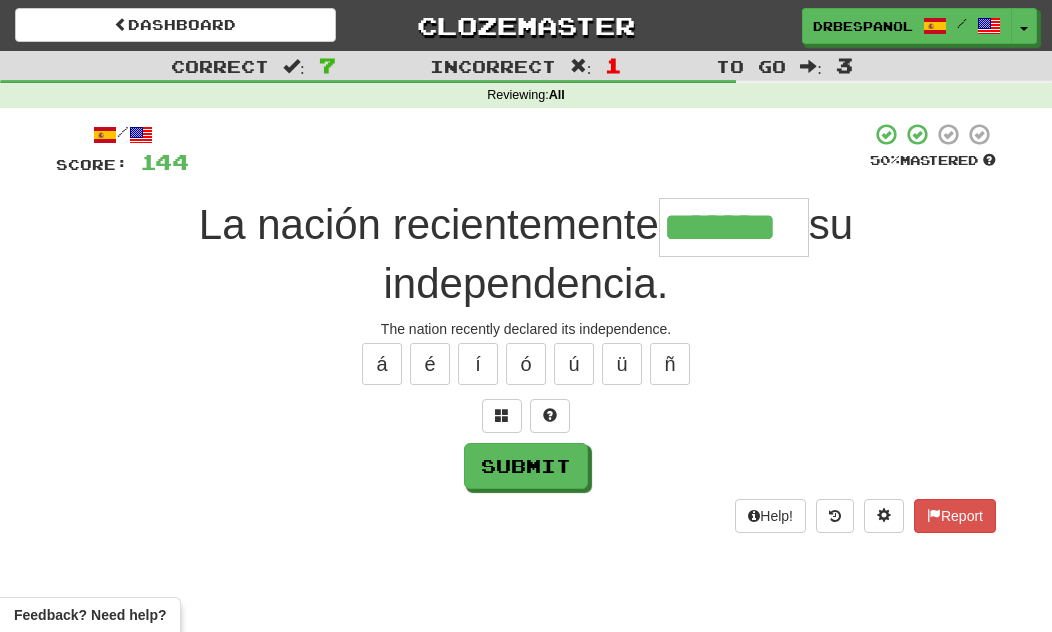 type on "*******" 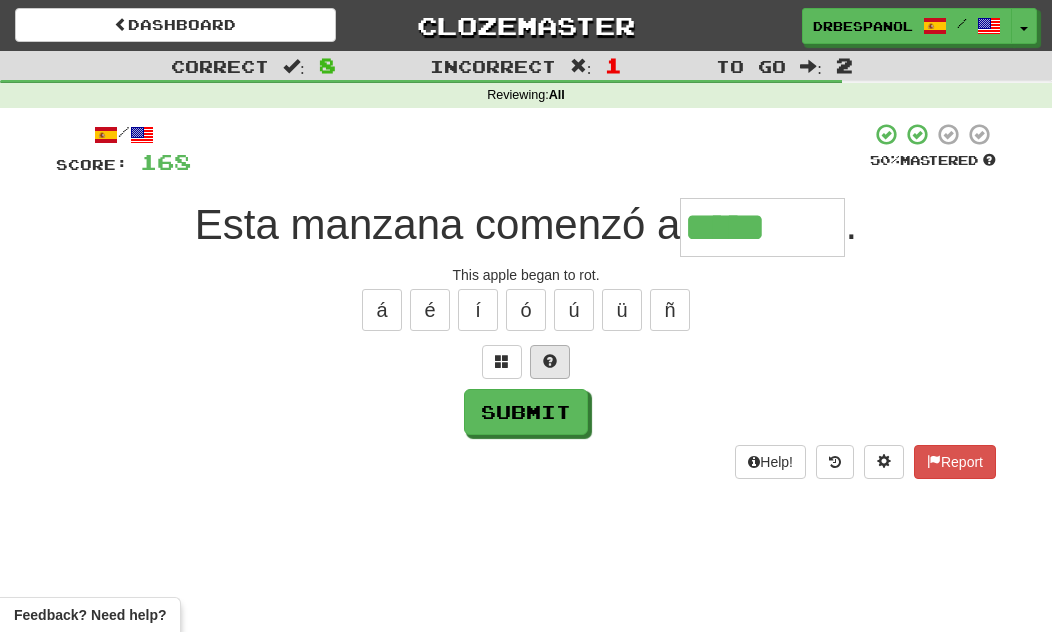 click at bounding box center (550, 361) 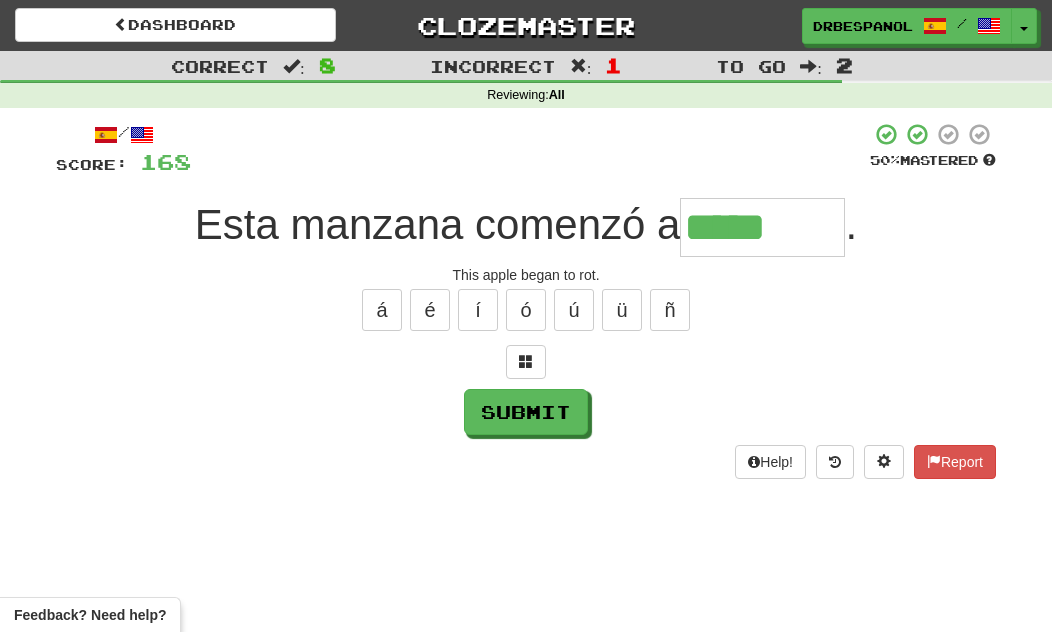 type on "********" 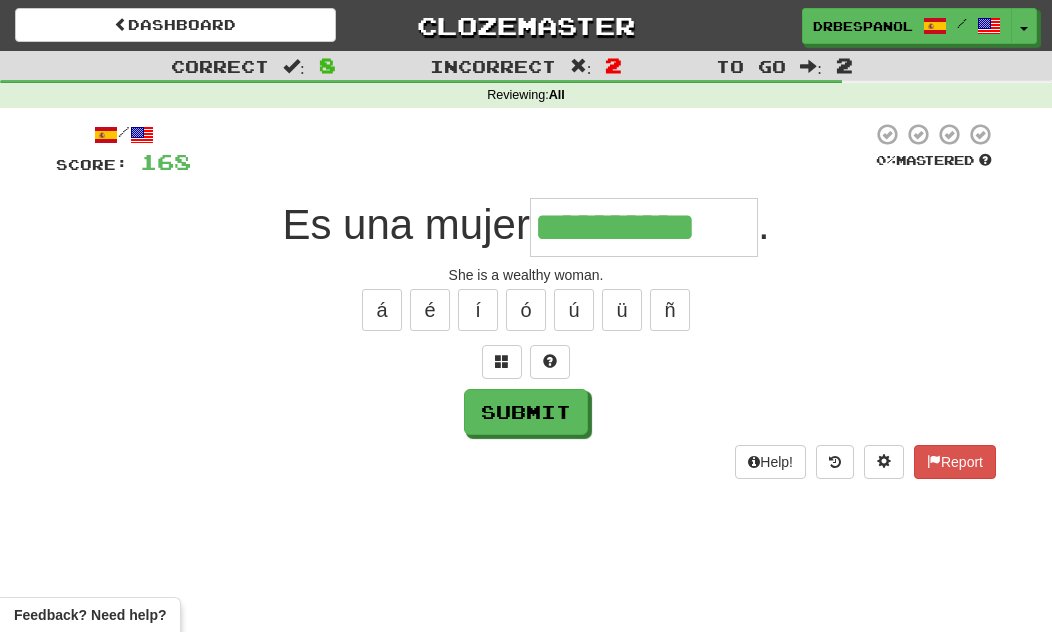 type on "**********" 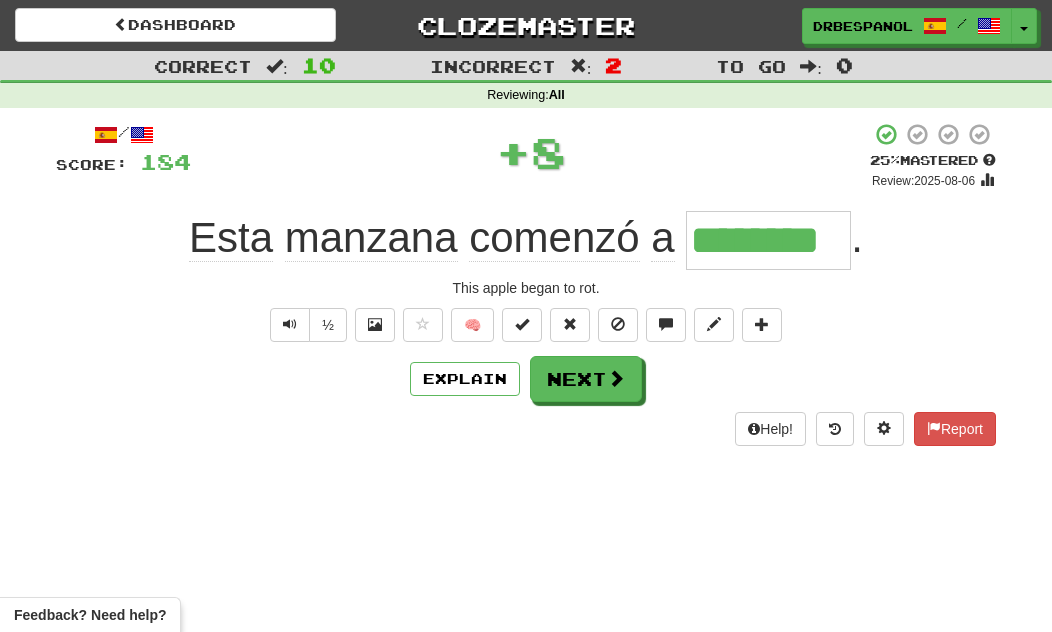 type on "********" 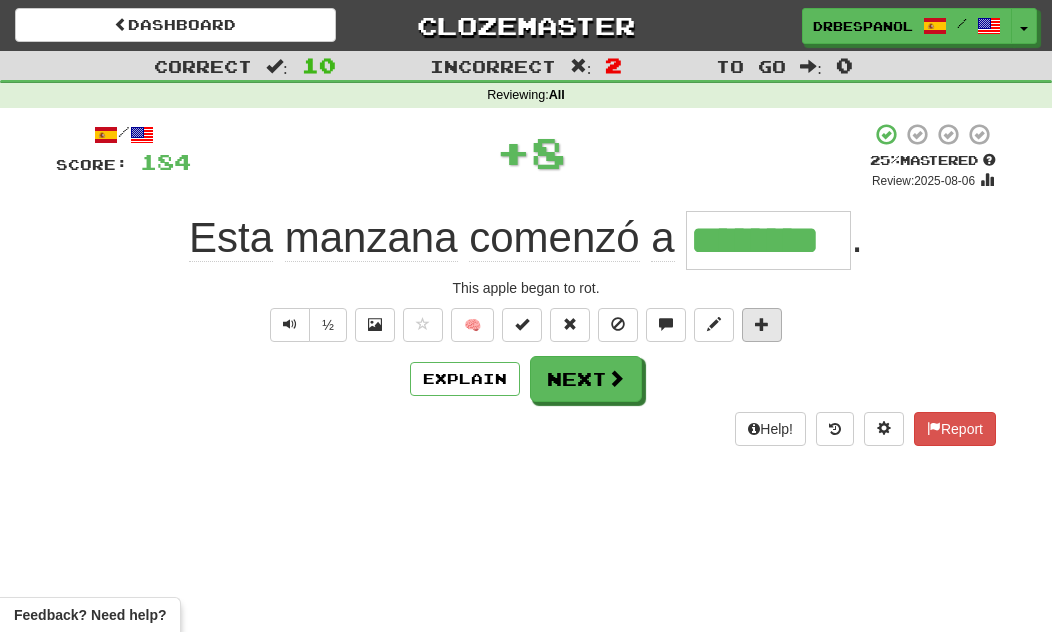 click at bounding box center (762, 325) 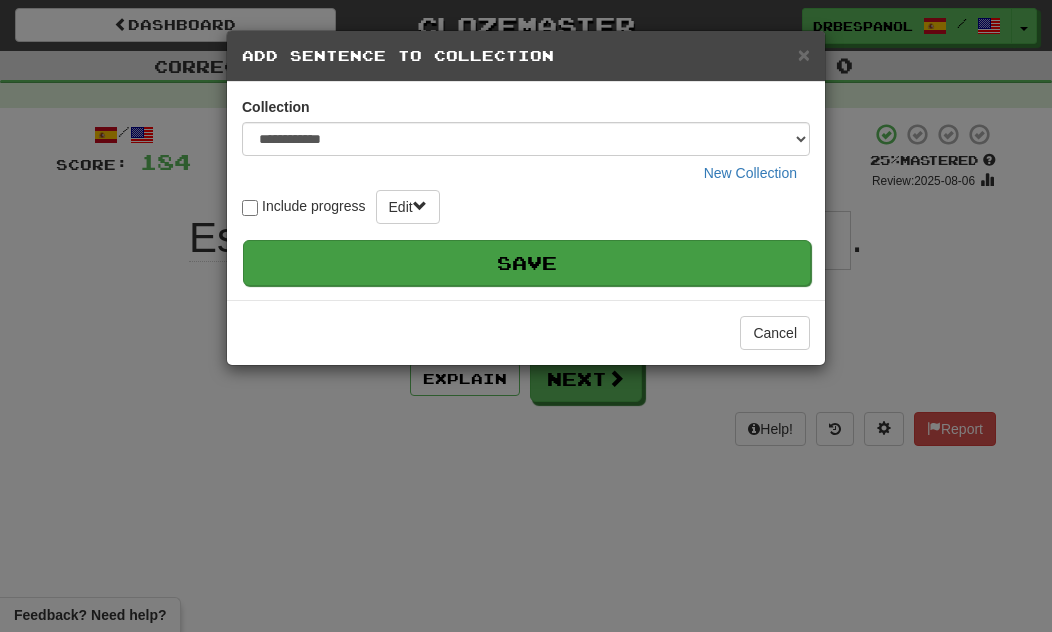 click on "Save" at bounding box center [527, 263] 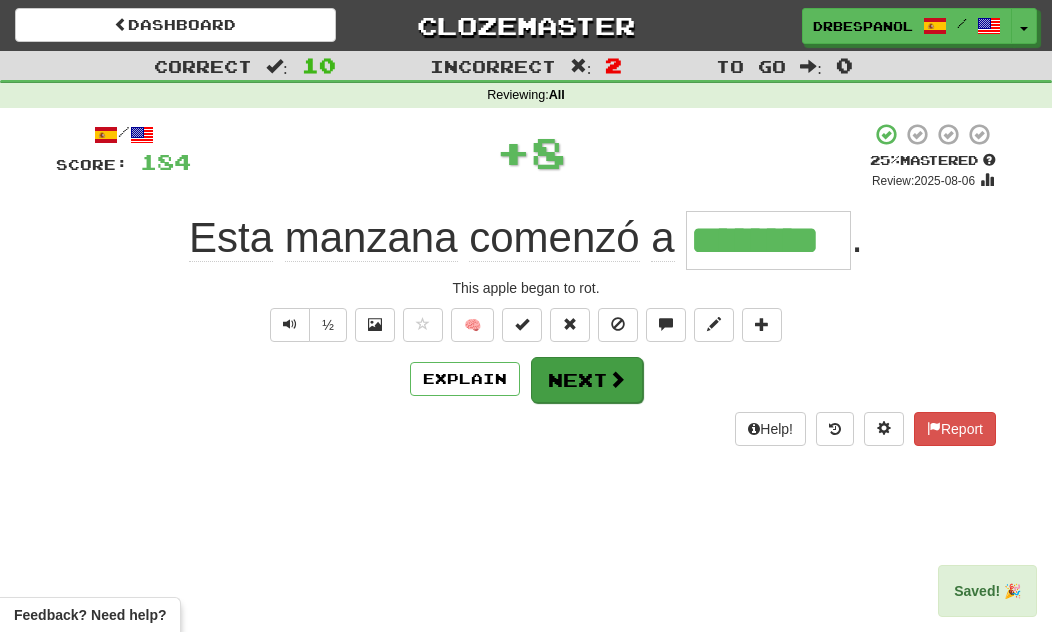 click at bounding box center (617, 379) 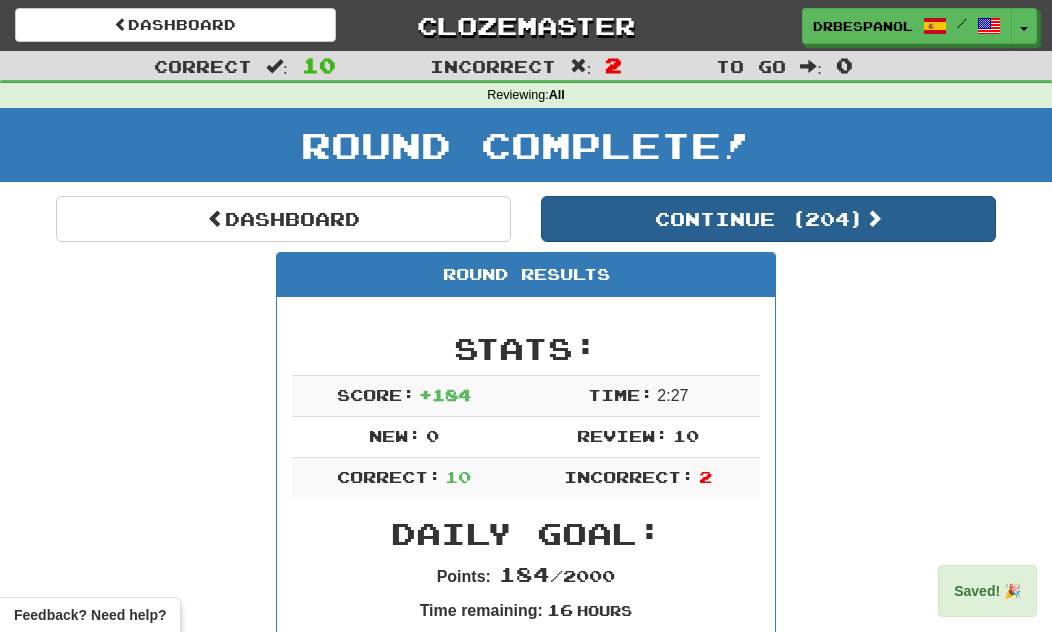click on "Continue ( 204 )" at bounding box center (768, 219) 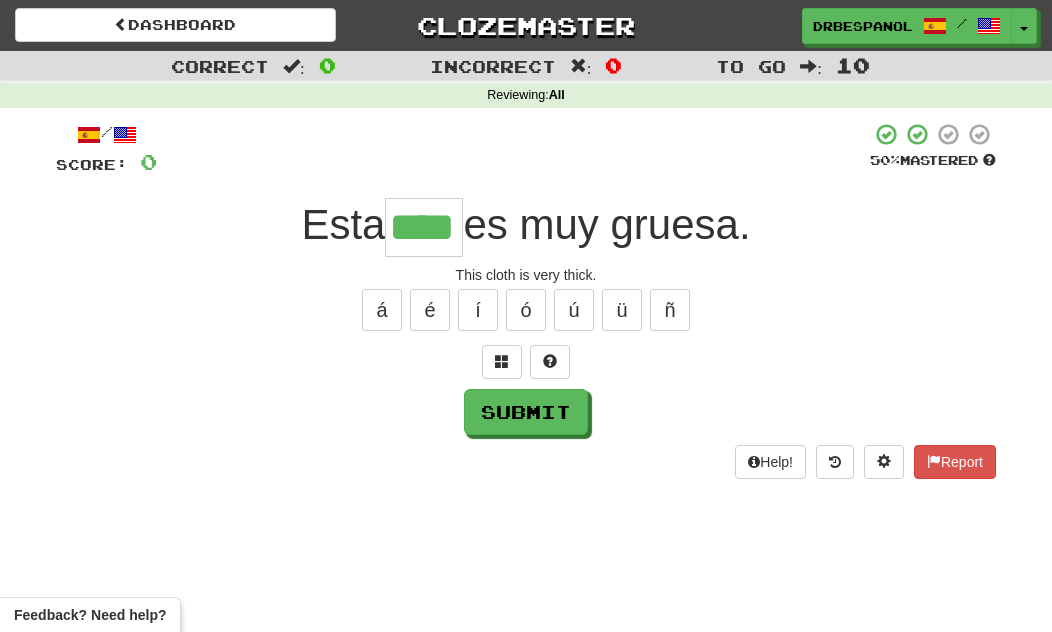 type on "****" 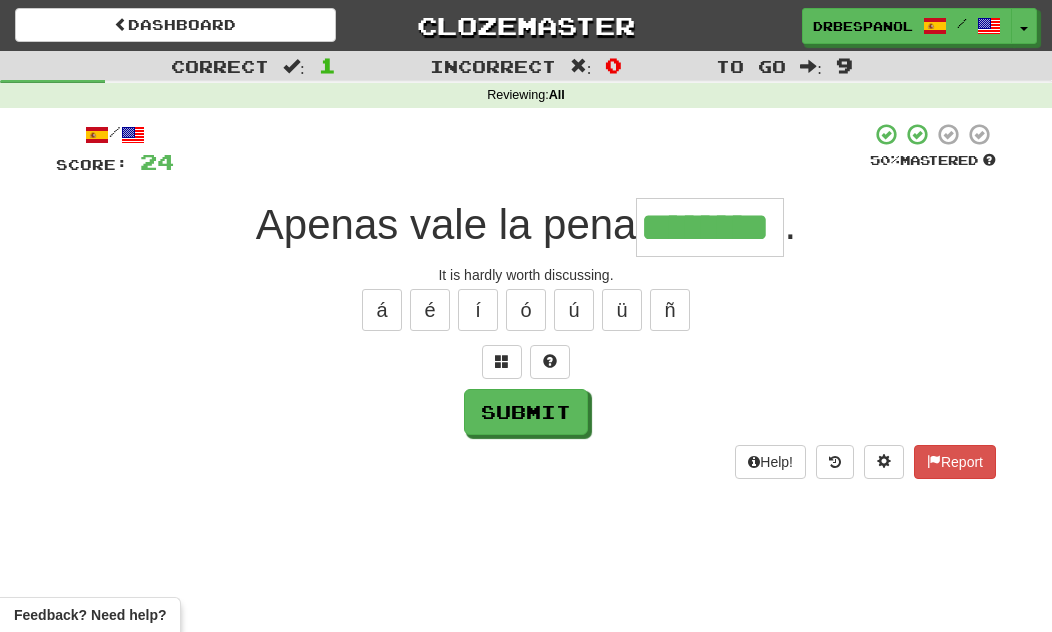 type on "********" 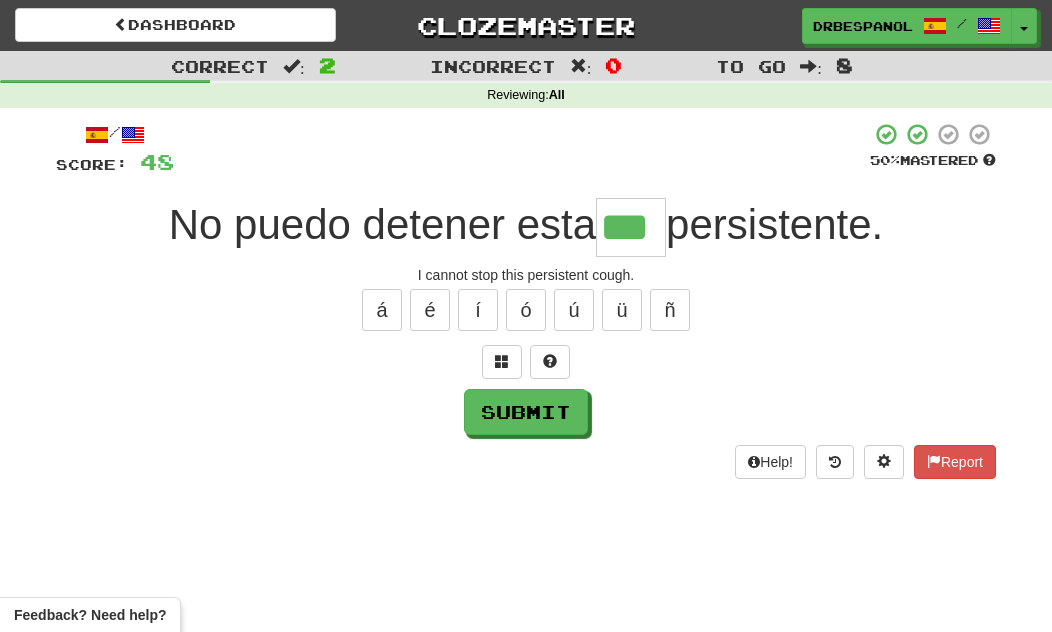 type on "***" 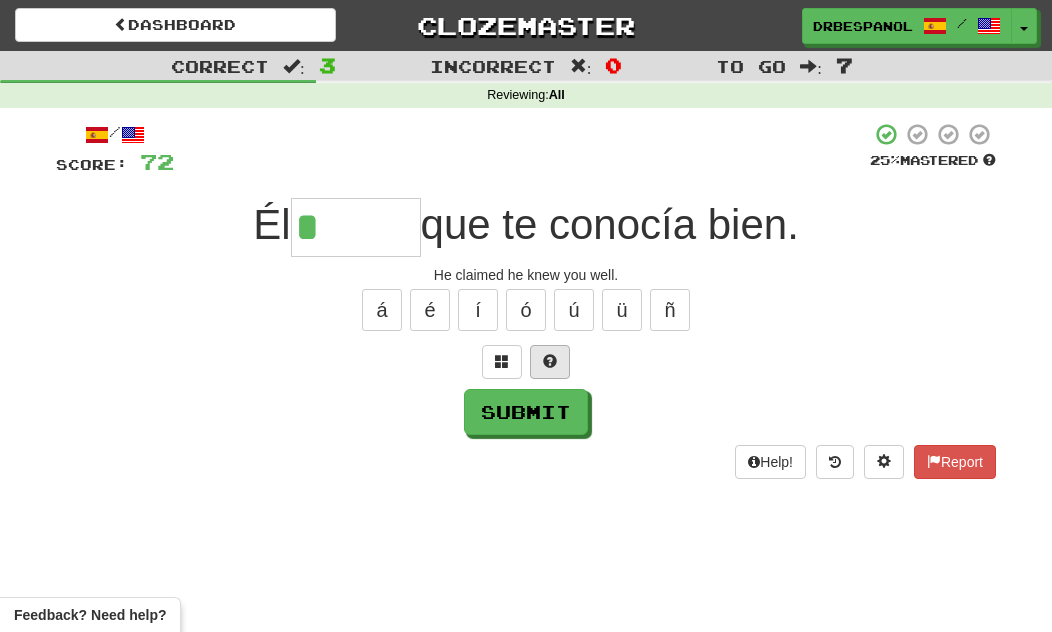 click at bounding box center (550, 362) 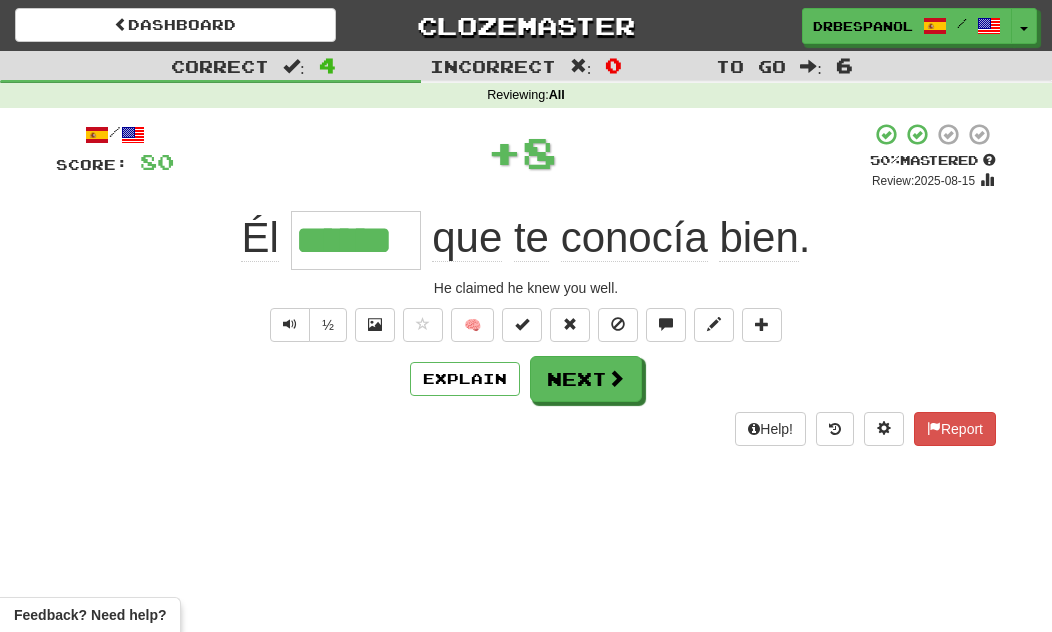 type on "******" 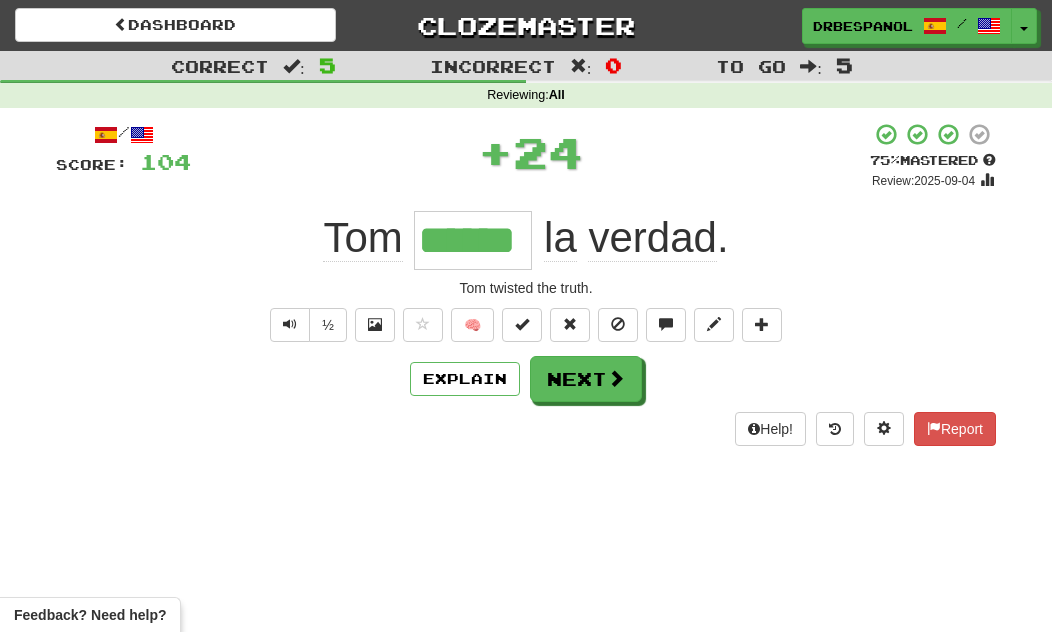 type on "******" 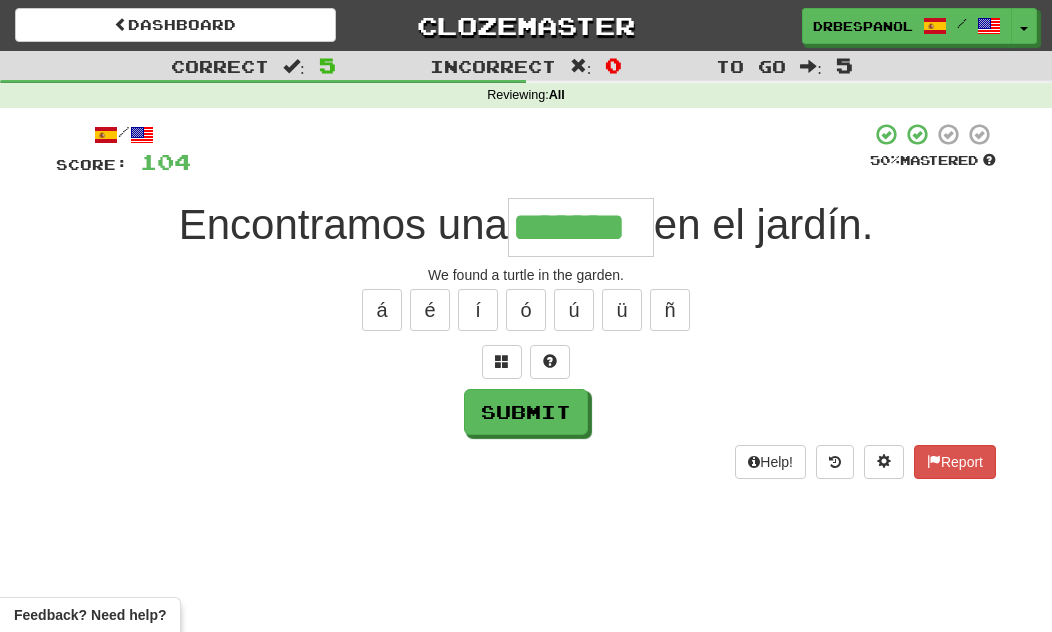 type on "*******" 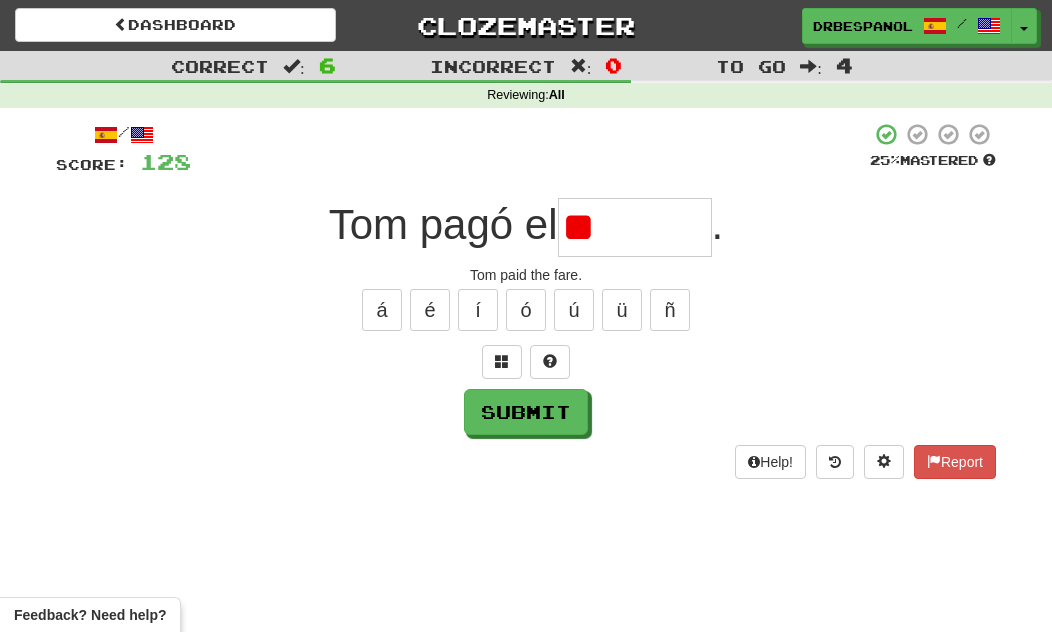 type on "*" 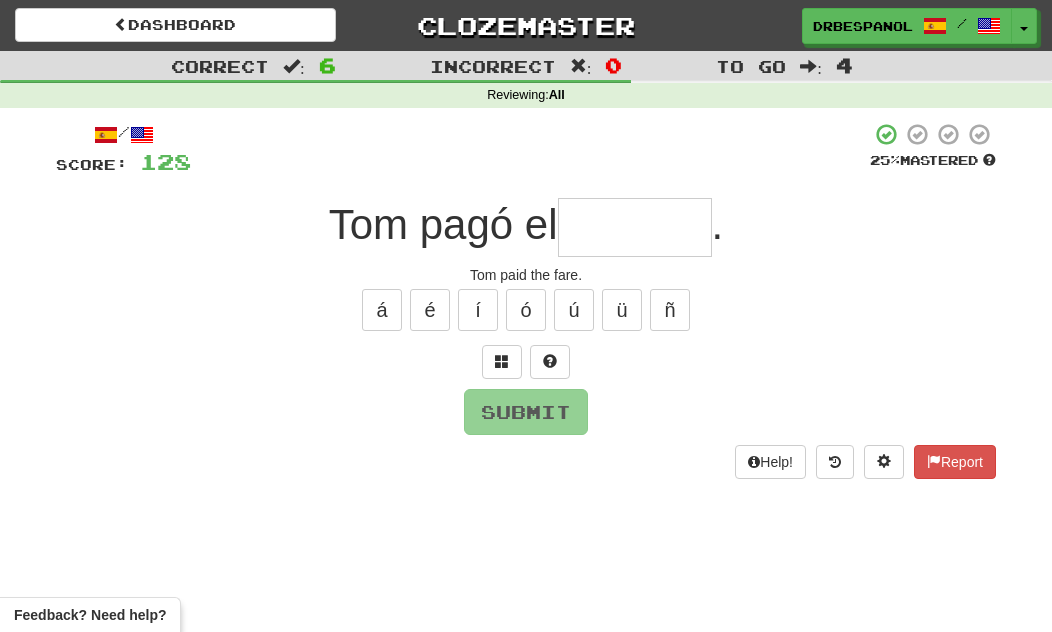 type on "*" 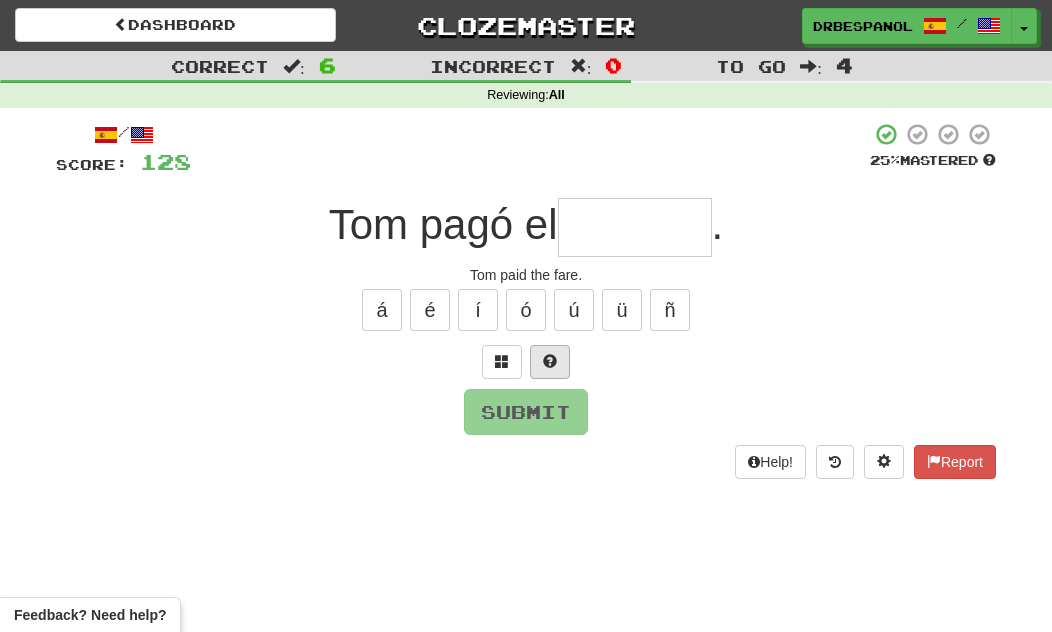 click at bounding box center (550, 362) 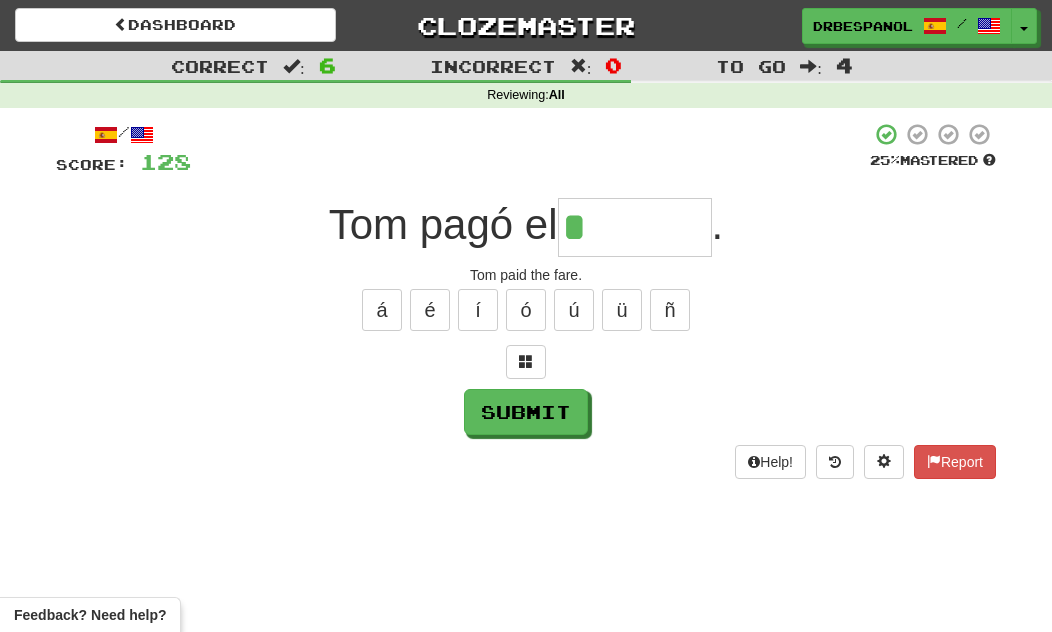 type on "*******" 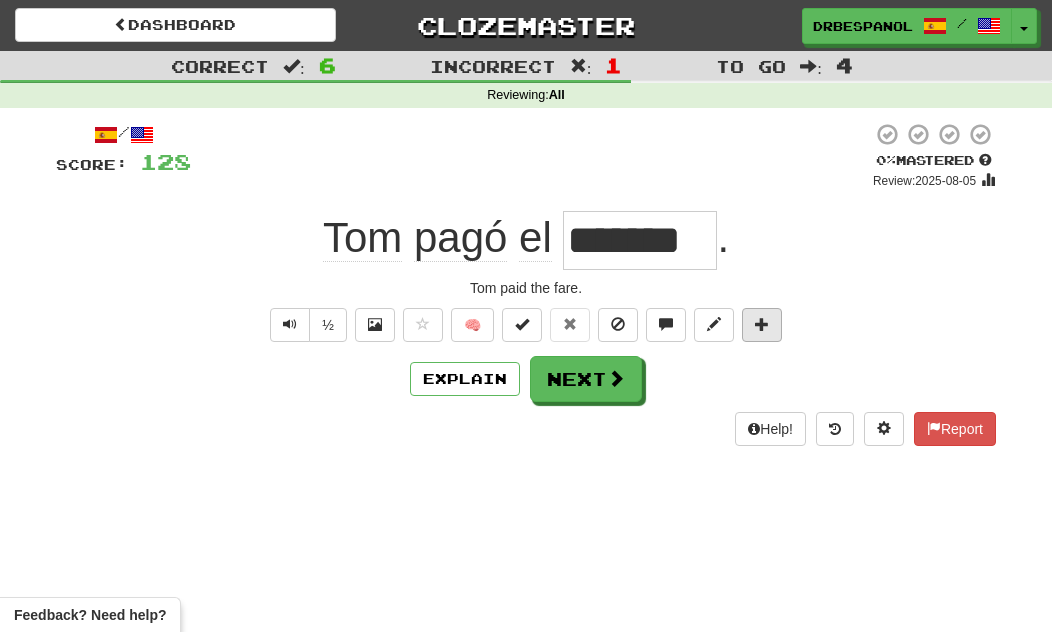 click at bounding box center (762, 324) 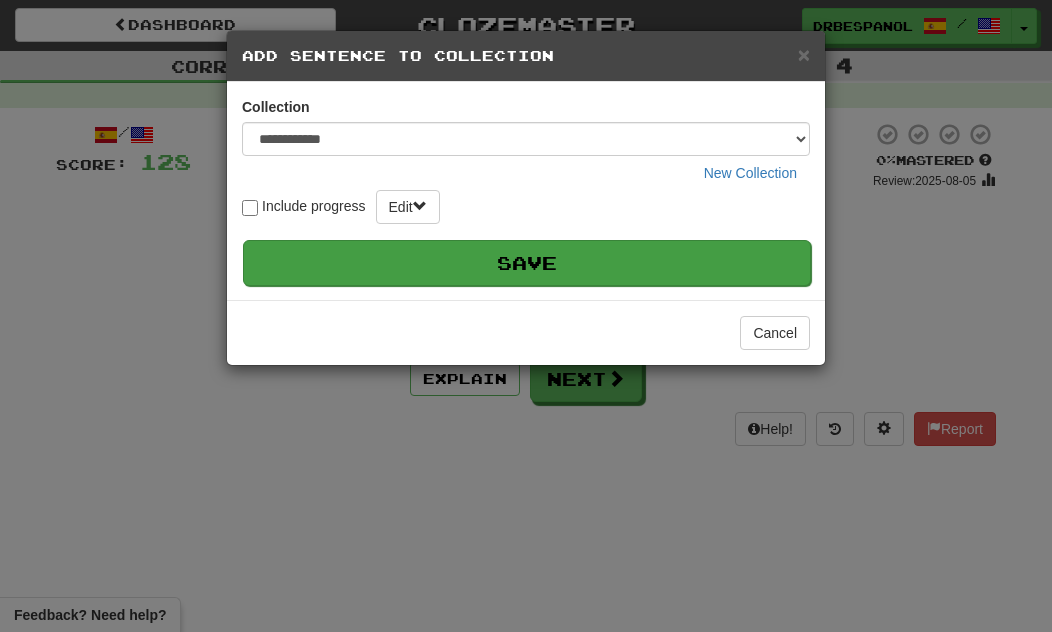 click on "Save" at bounding box center [527, 263] 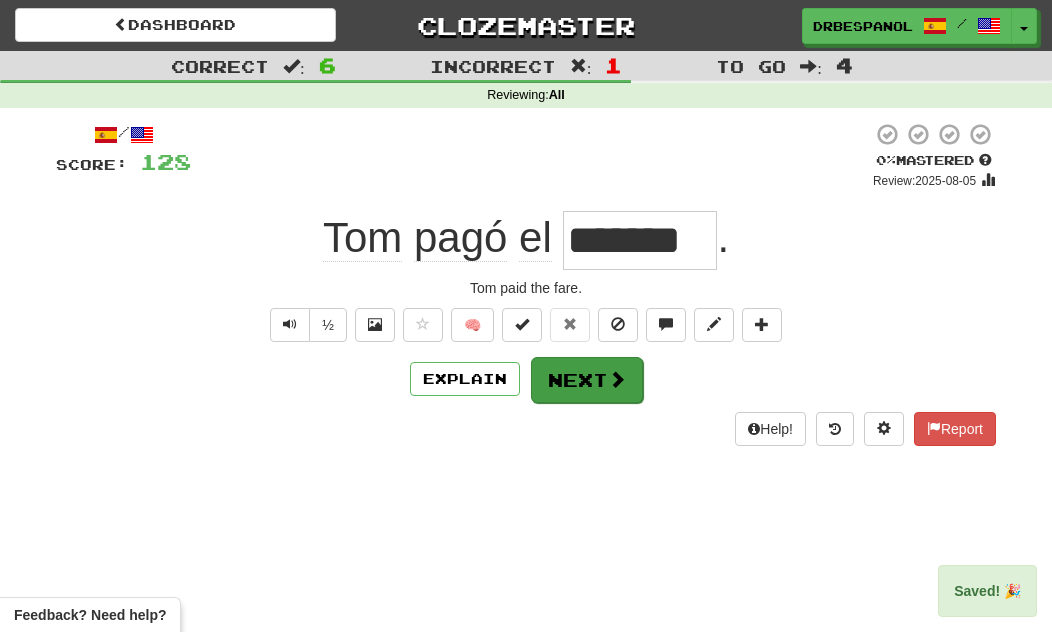 click at bounding box center (617, 379) 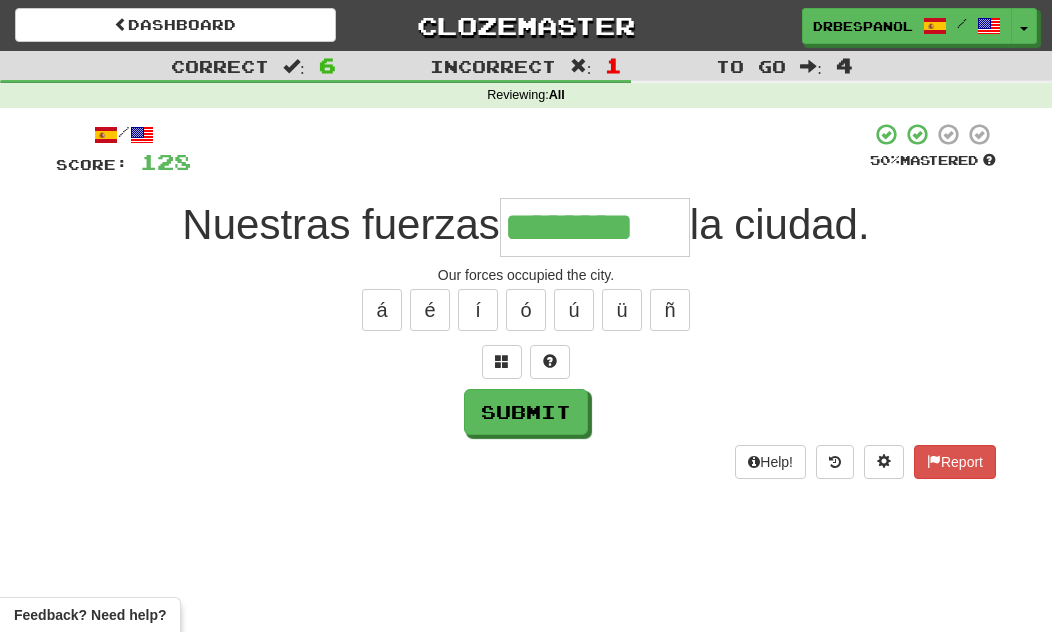 type on "********" 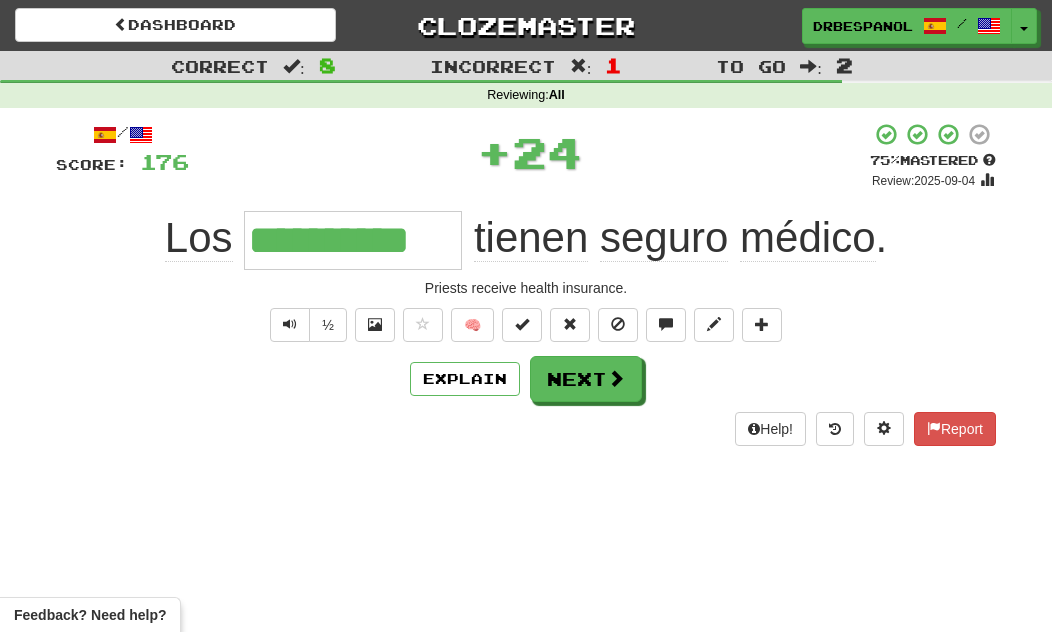 type on "**********" 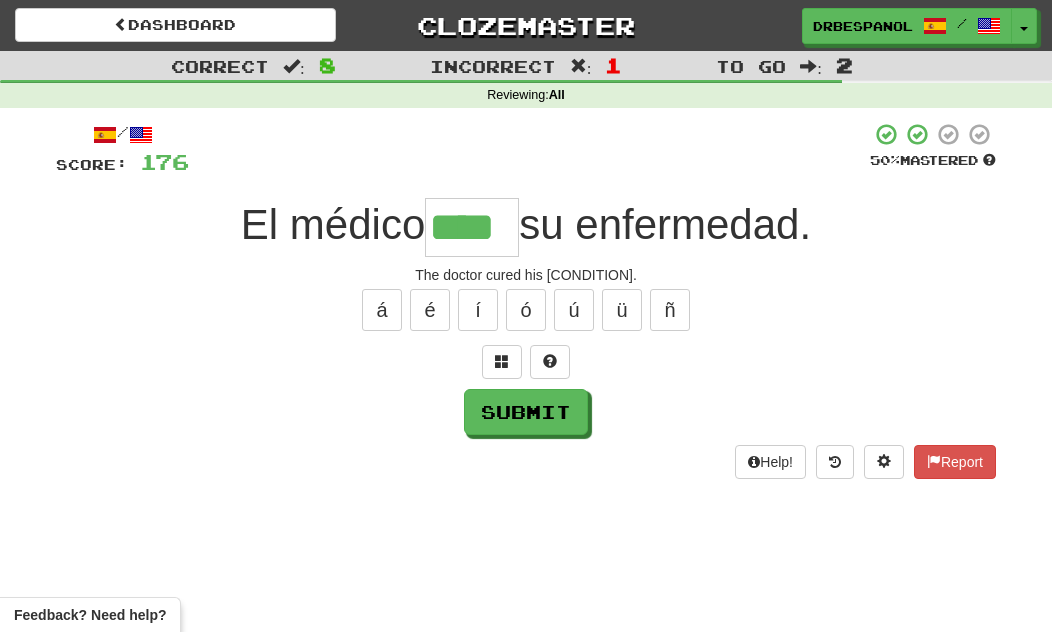 type on "****" 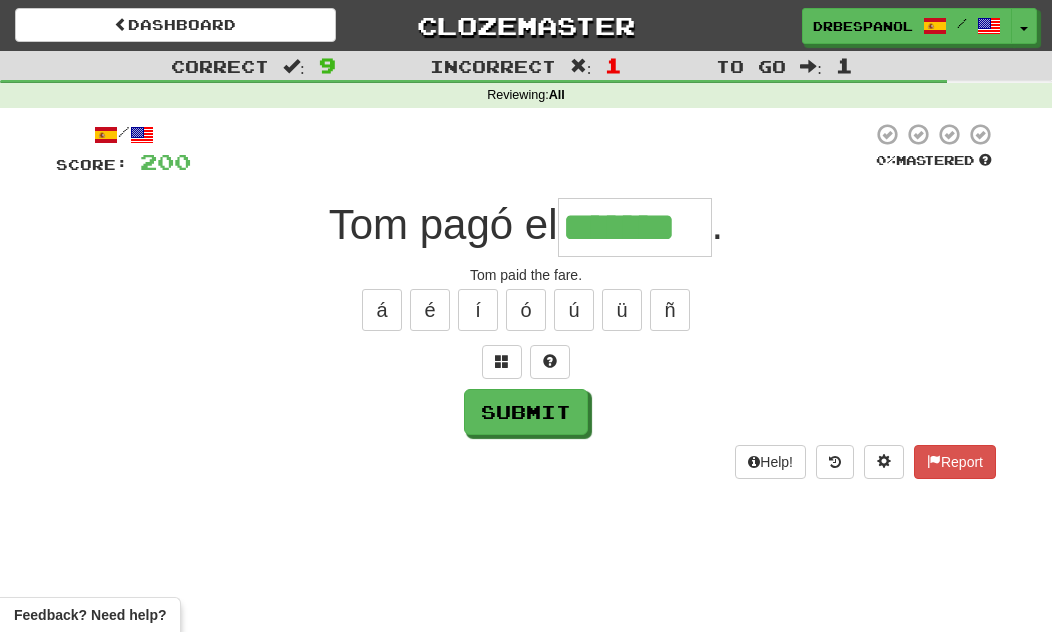 type on "*******" 